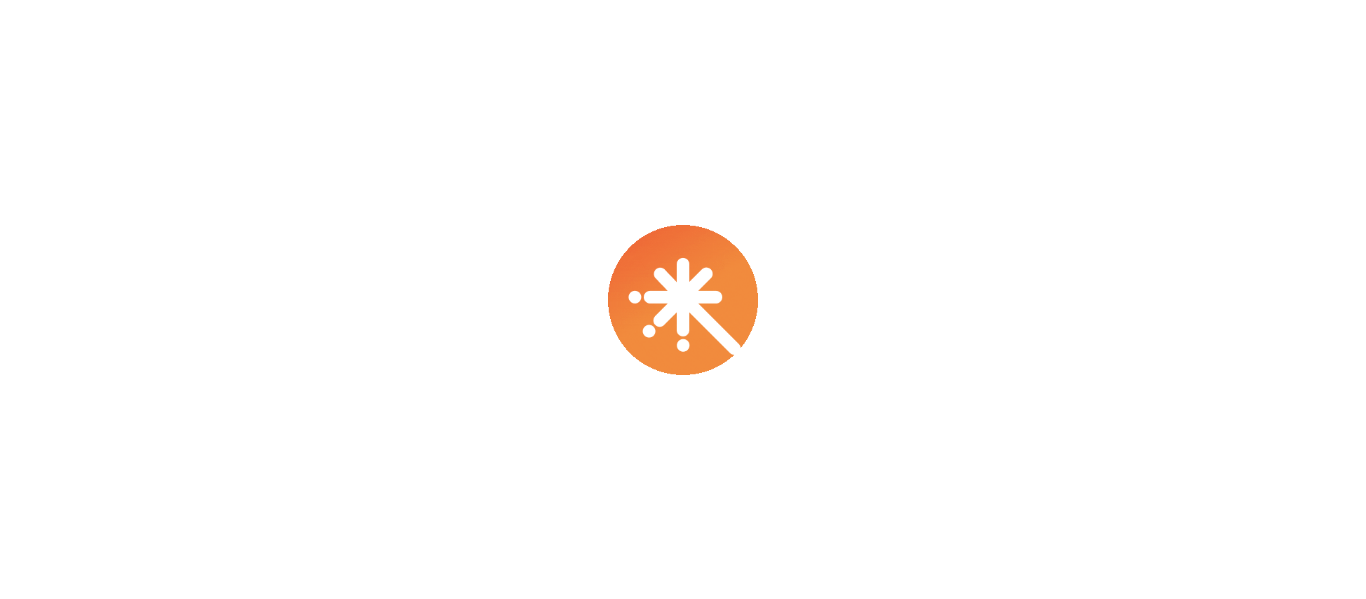 scroll, scrollTop: 0, scrollLeft: 0, axis: both 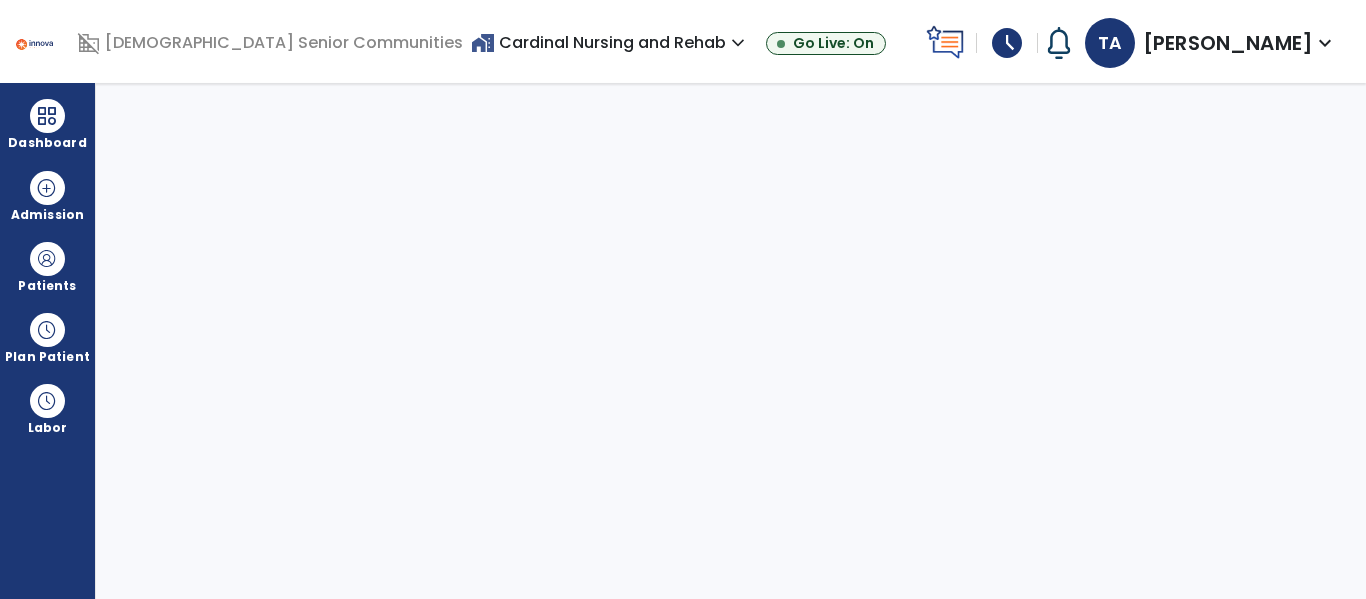 select on "****" 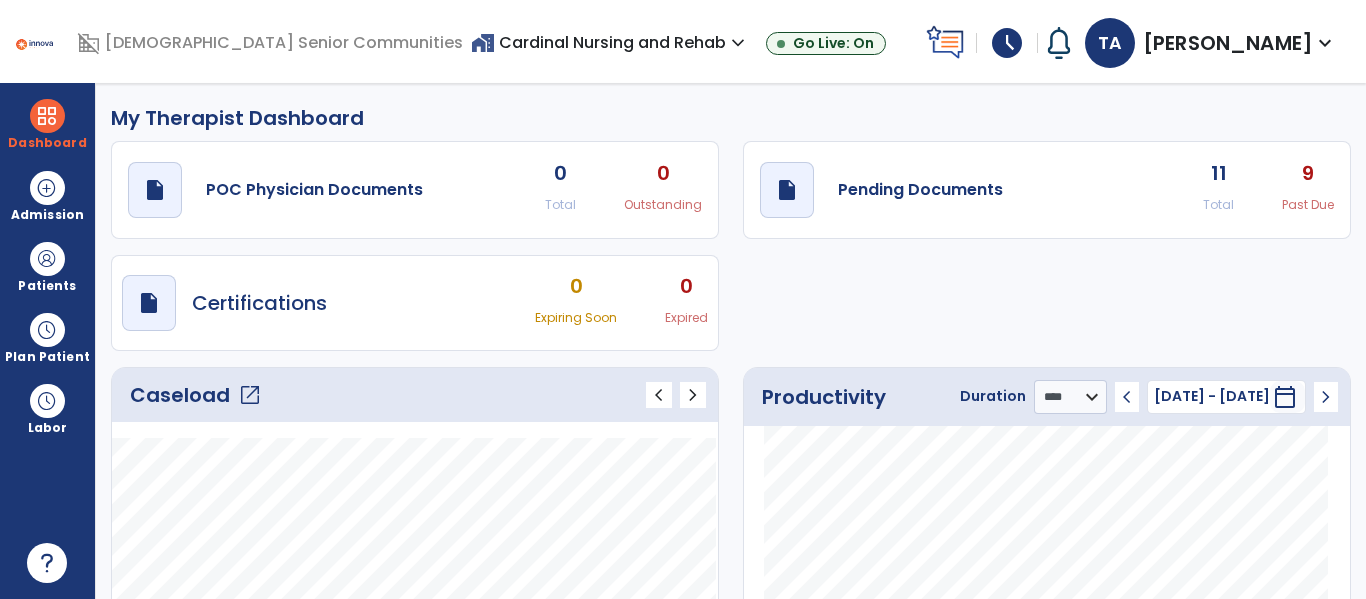 click on "expand_more" at bounding box center [738, 43] 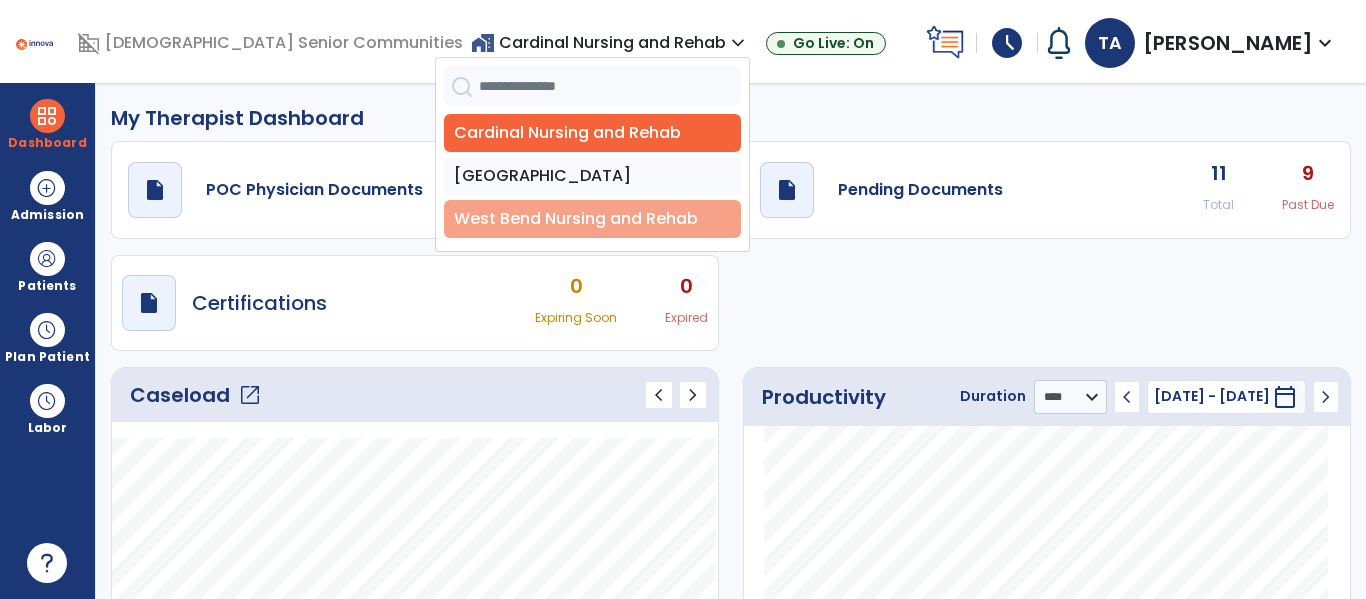 click on "West Bend Nursing and Rehab" at bounding box center (592, 219) 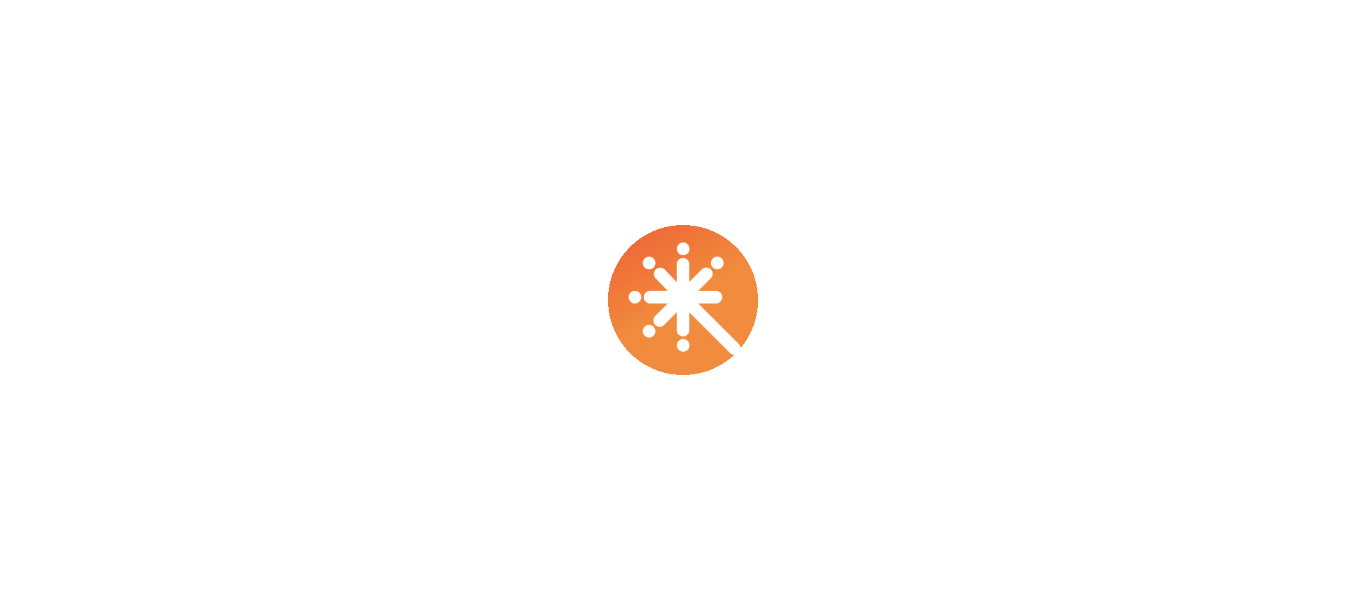 scroll, scrollTop: 0, scrollLeft: 0, axis: both 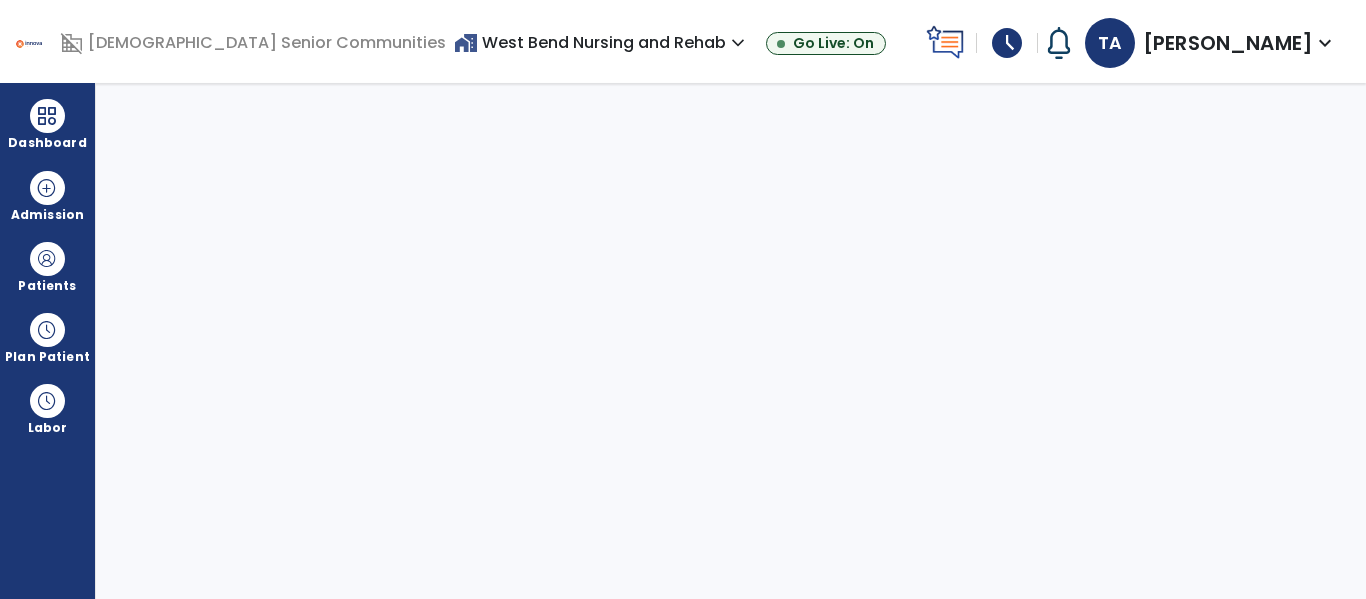 select on "****" 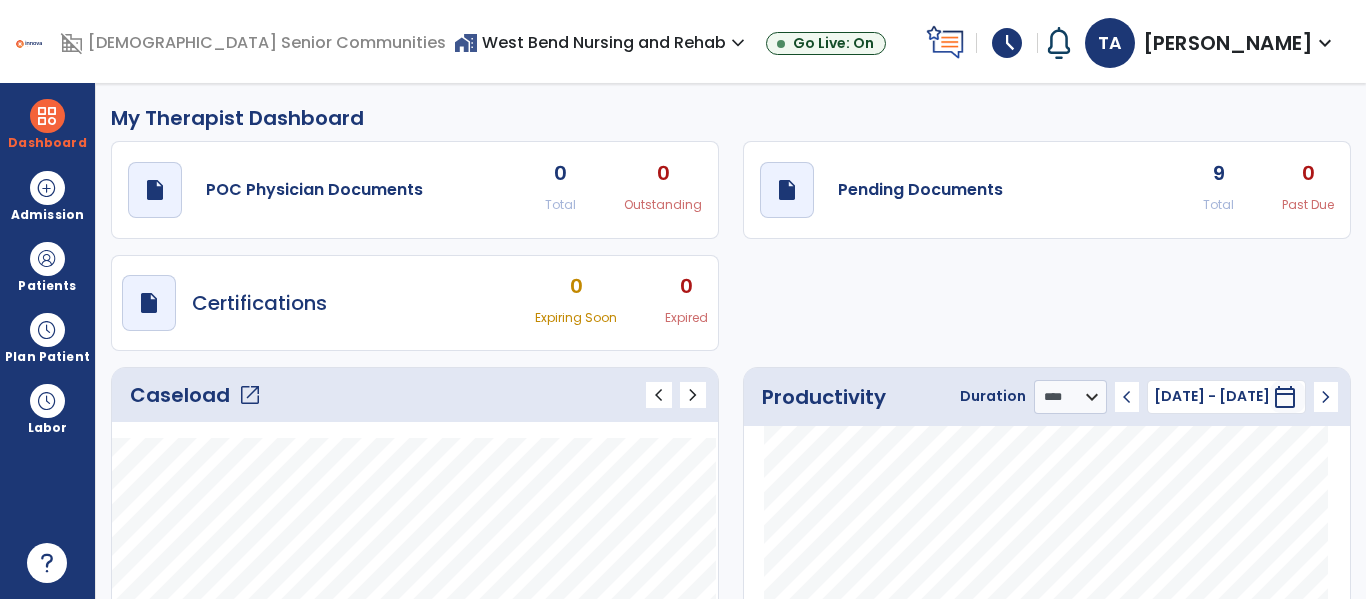 click on "open_in_new" 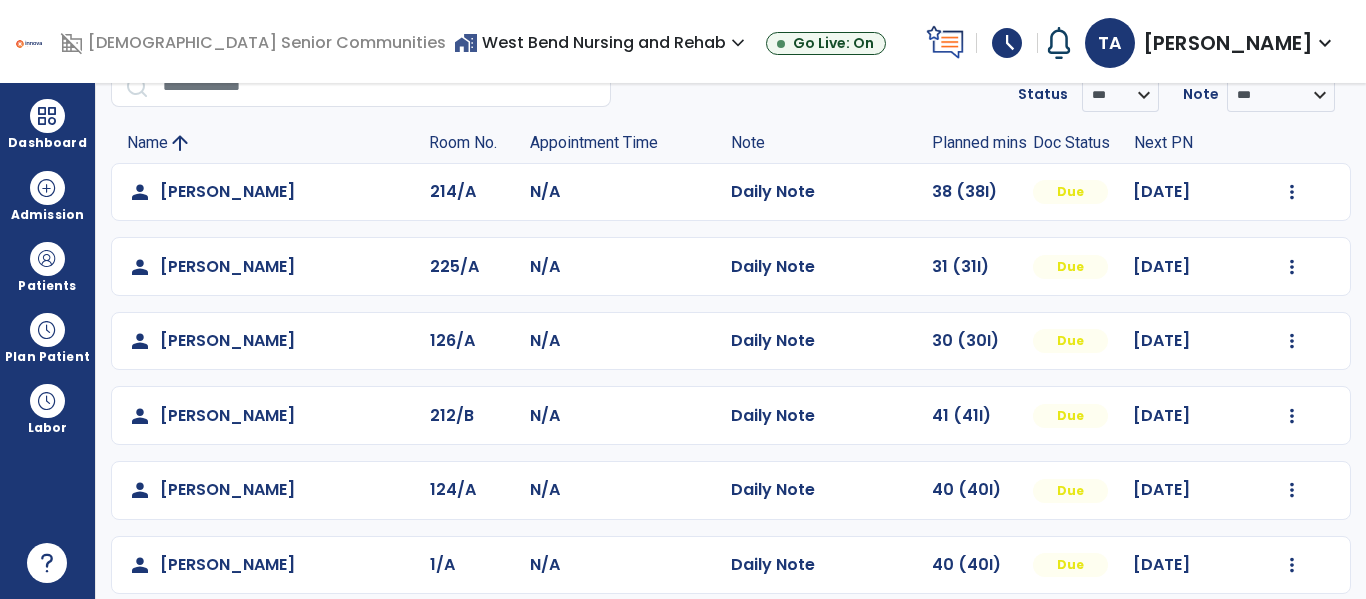 scroll, scrollTop: 93, scrollLeft: 0, axis: vertical 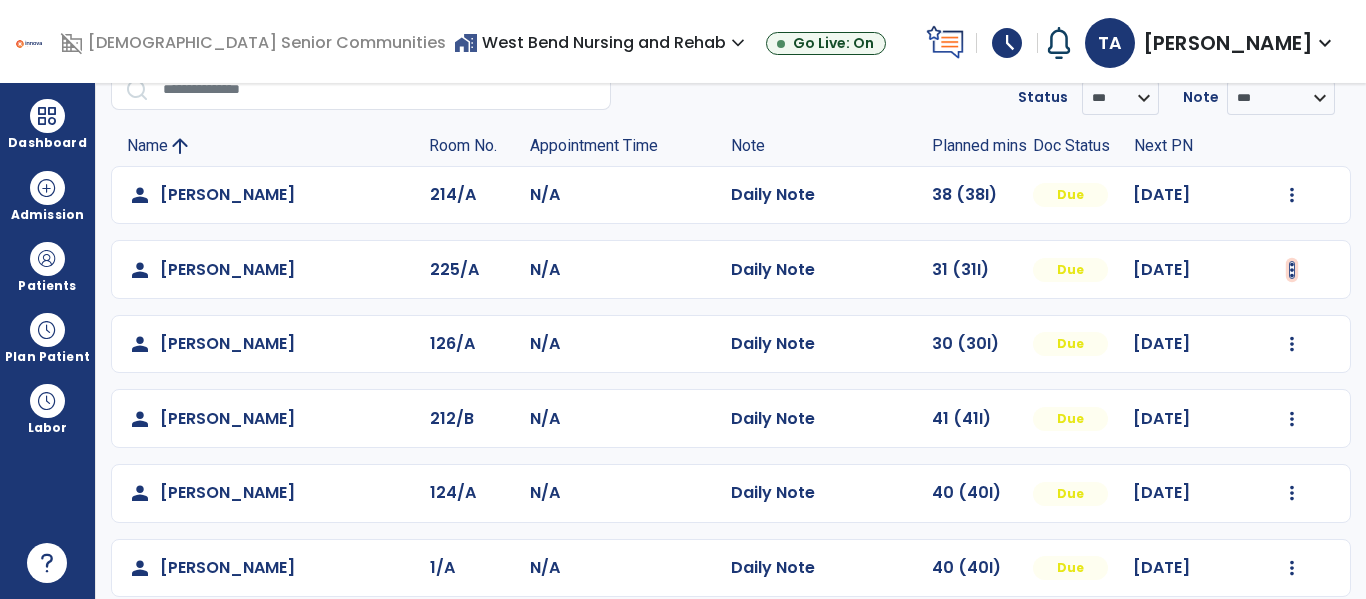 click at bounding box center (1292, 195) 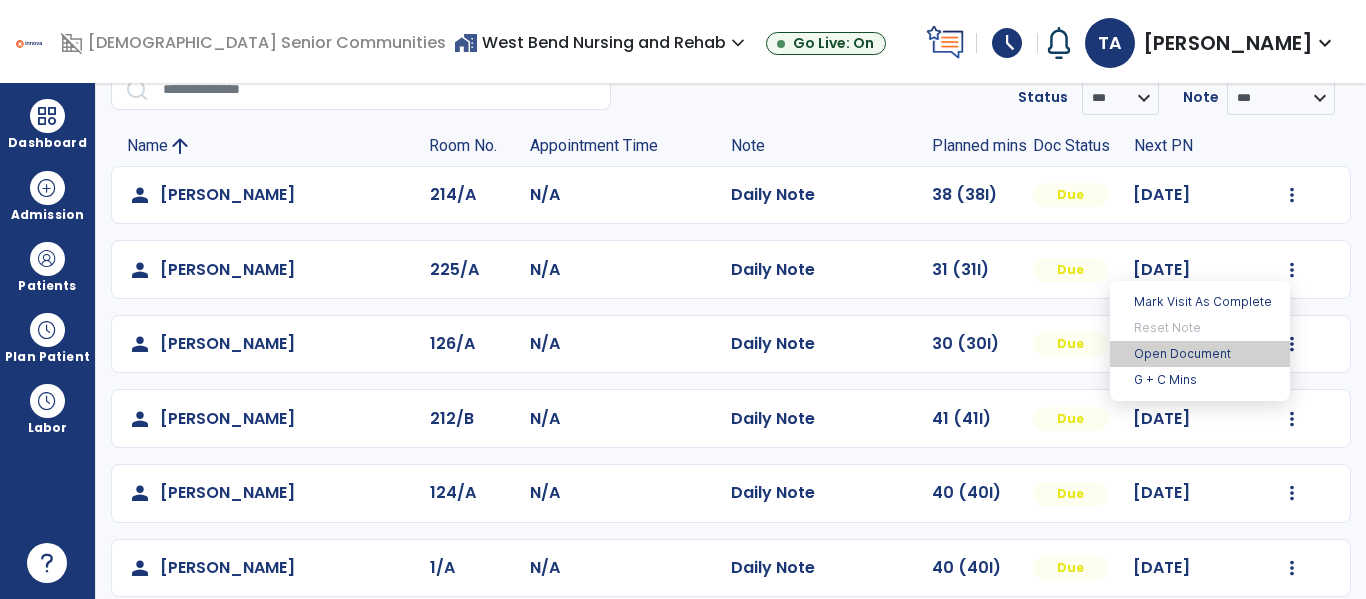 click on "Open Document" at bounding box center (1200, 354) 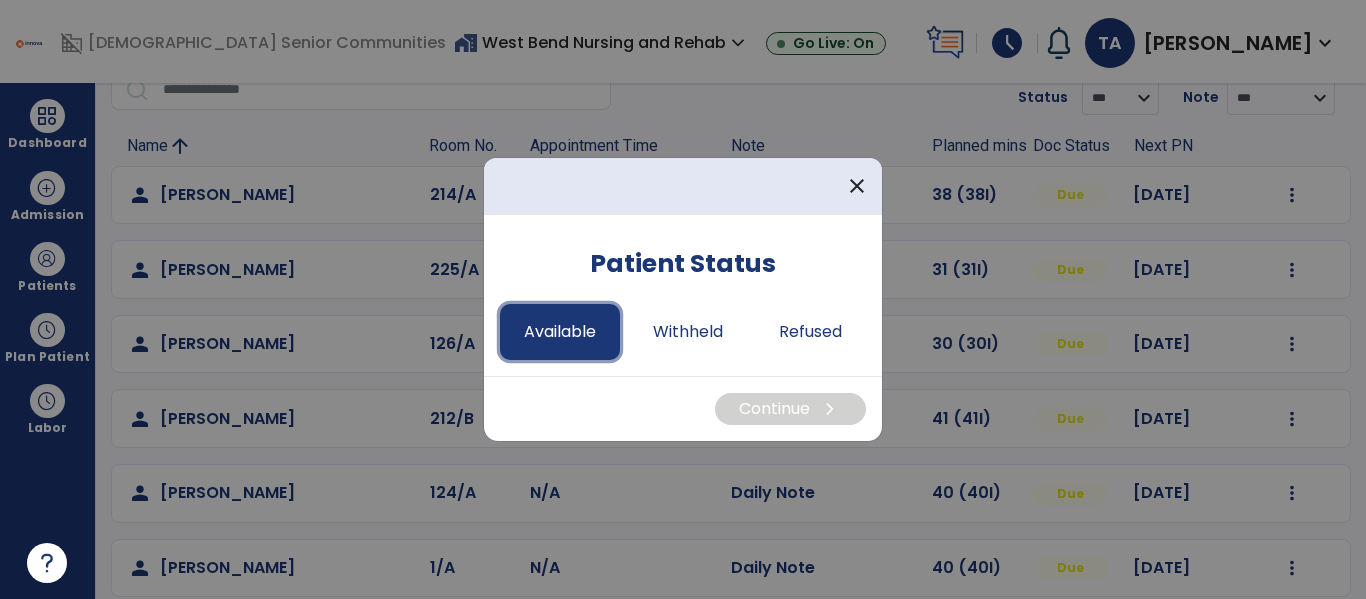 click on "Available" at bounding box center (560, 332) 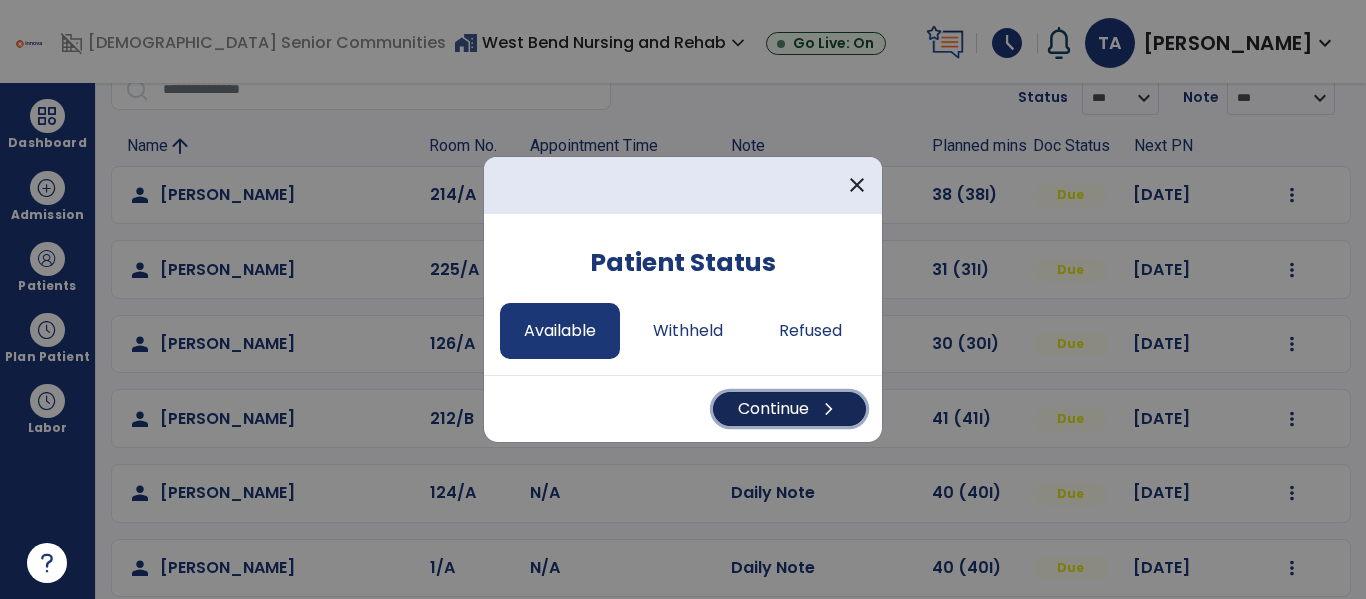 click on "Continue   chevron_right" at bounding box center (789, 409) 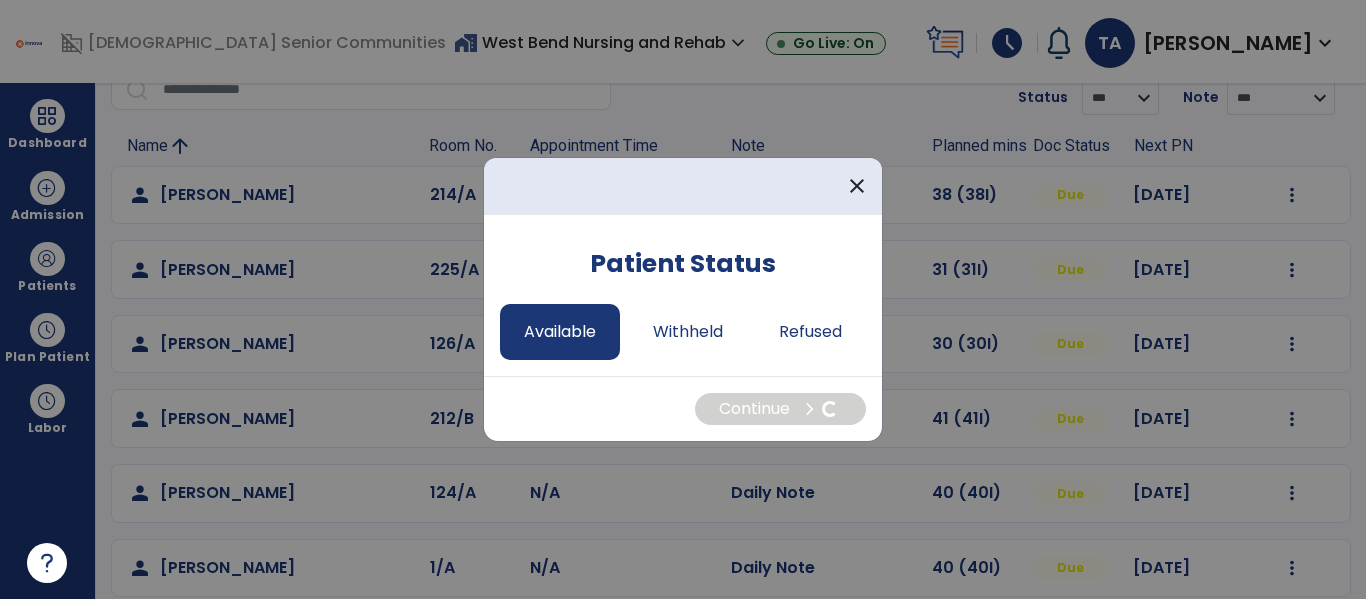 select on "*" 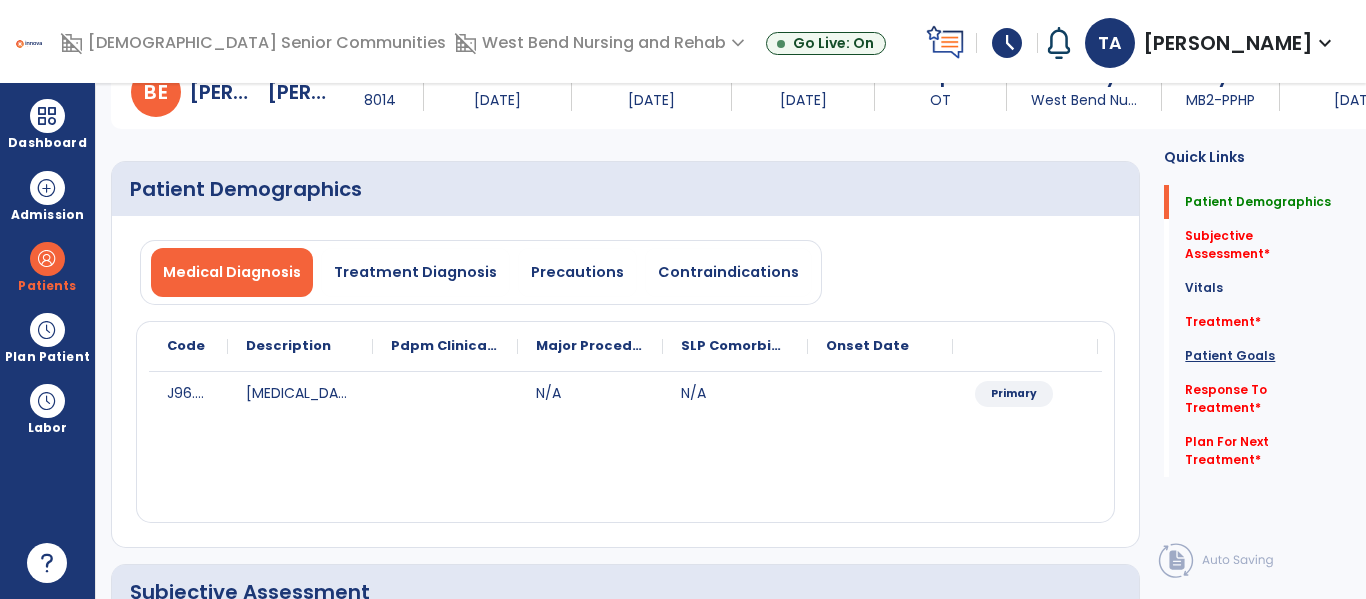 click on "Patient Goals" 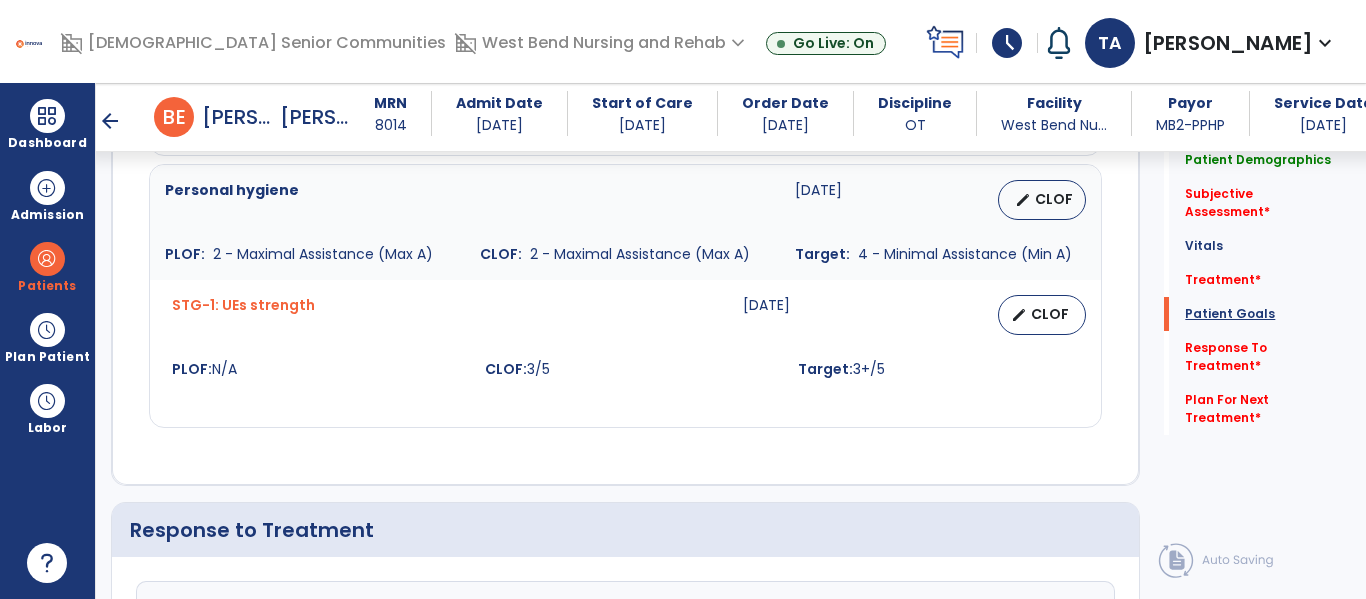 scroll, scrollTop: 1911, scrollLeft: 0, axis: vertical 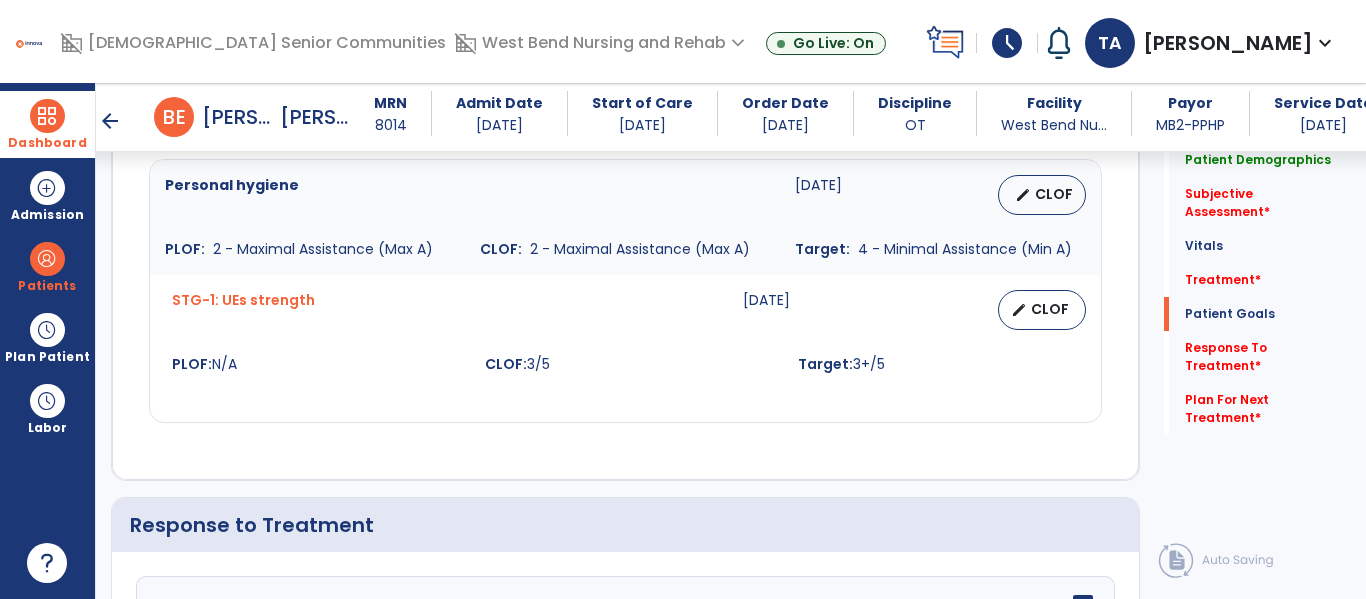 click at bounding box center (47, 116) 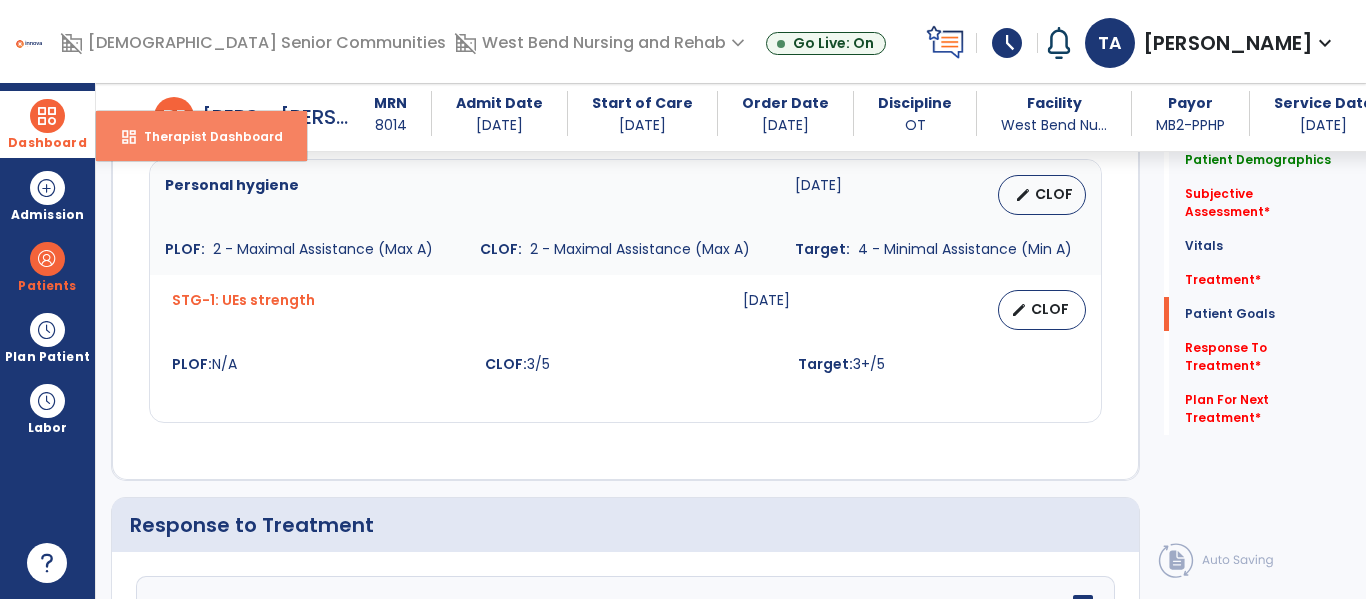 click on "dashboard" at bounding box center [129, 137] 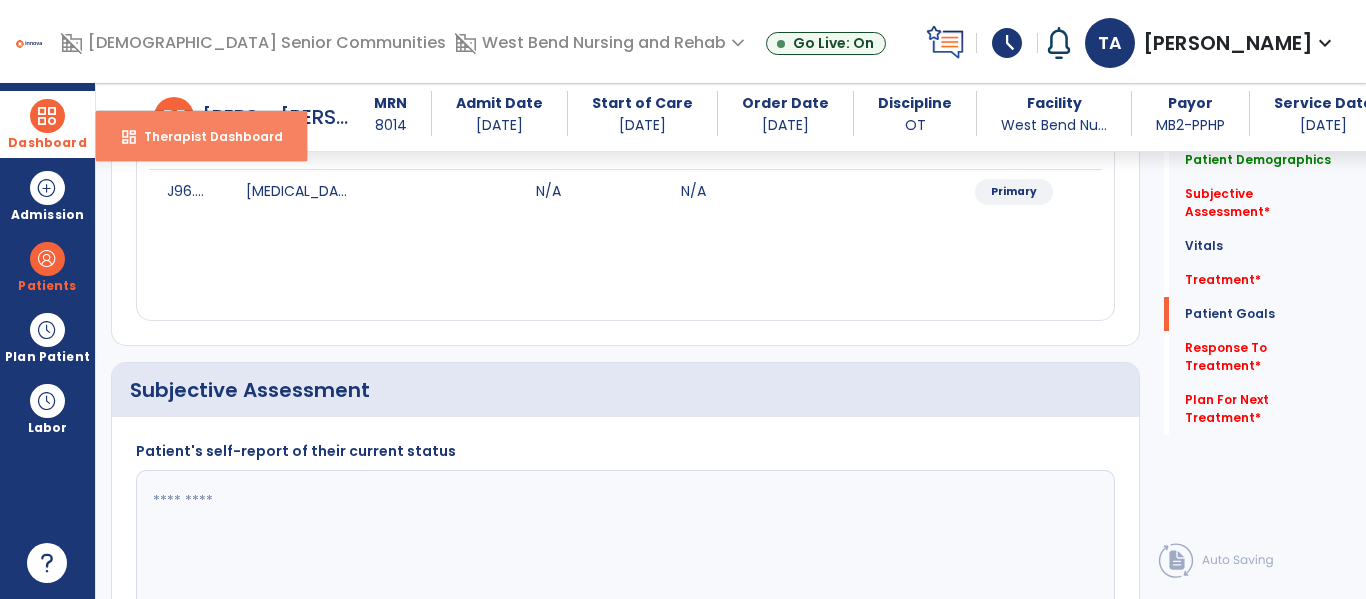 select on "****" 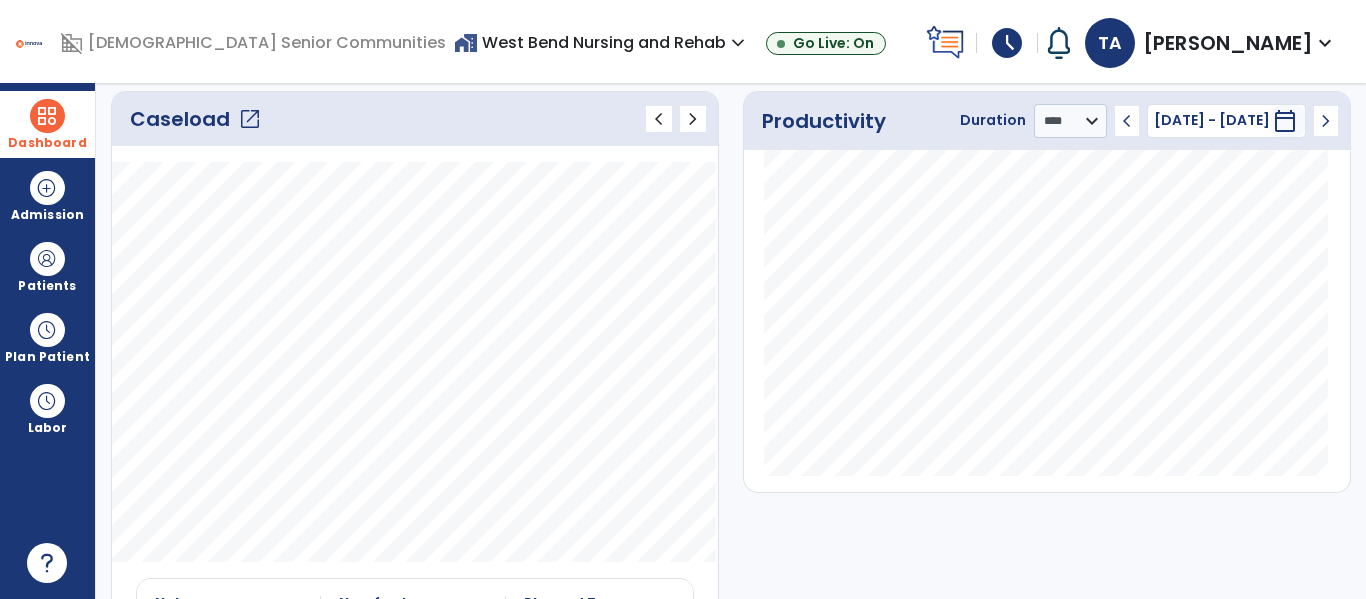 click on "open_in_new" 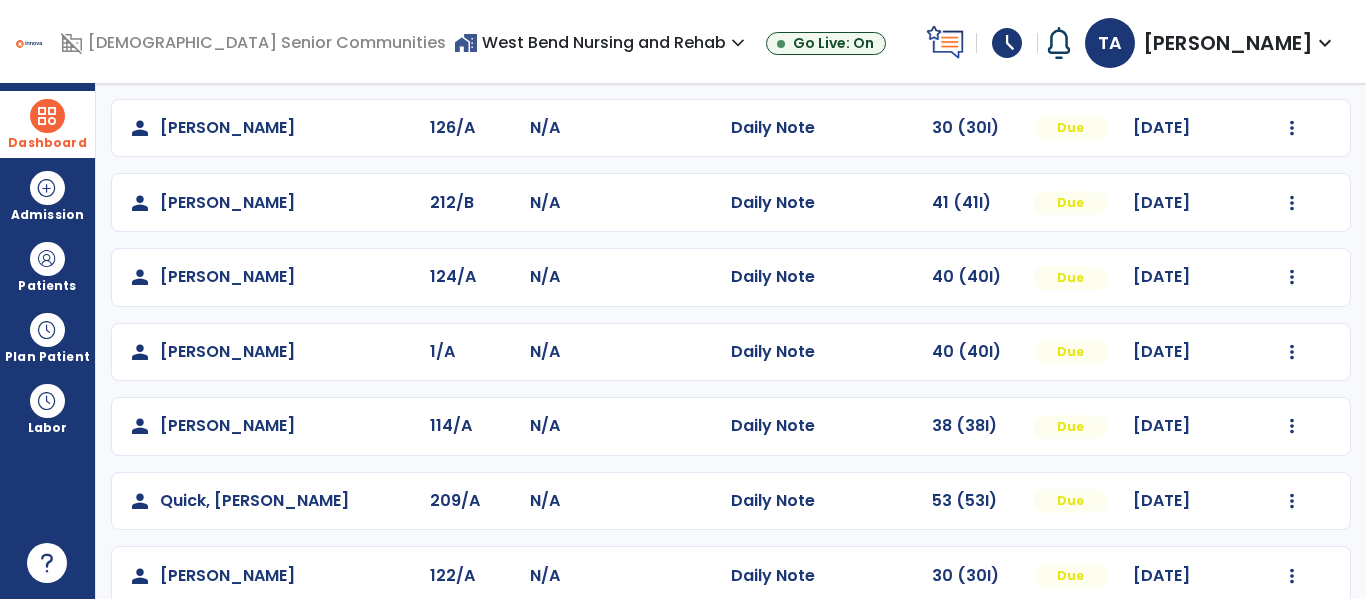 scroll, scrollTop: 339, scrollLeft: 0, axis: vertical 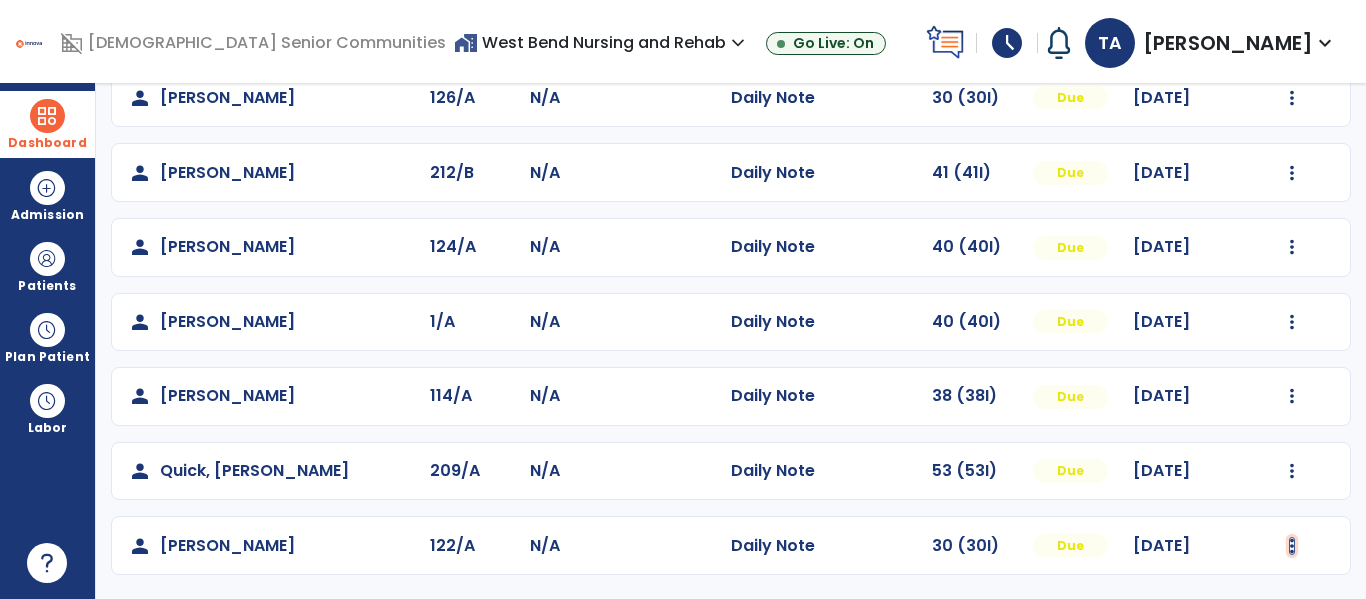 click at bounding box center (1292, -51) 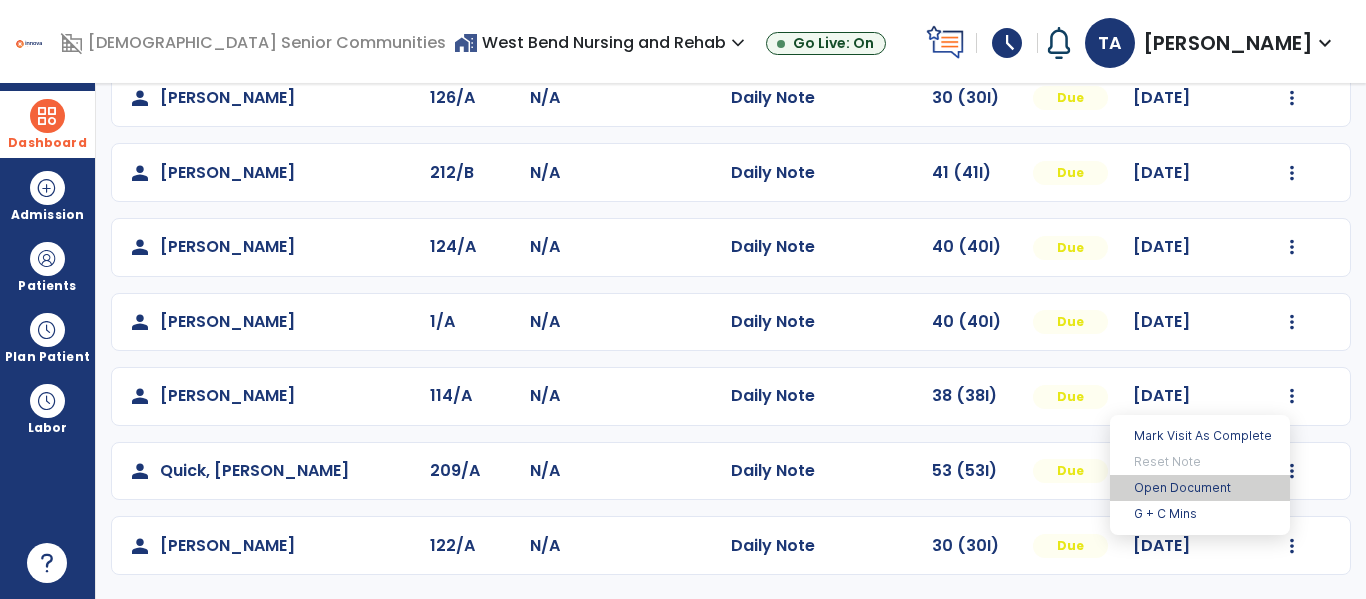 click on "Open Document" at bounding box center [1200, 488] 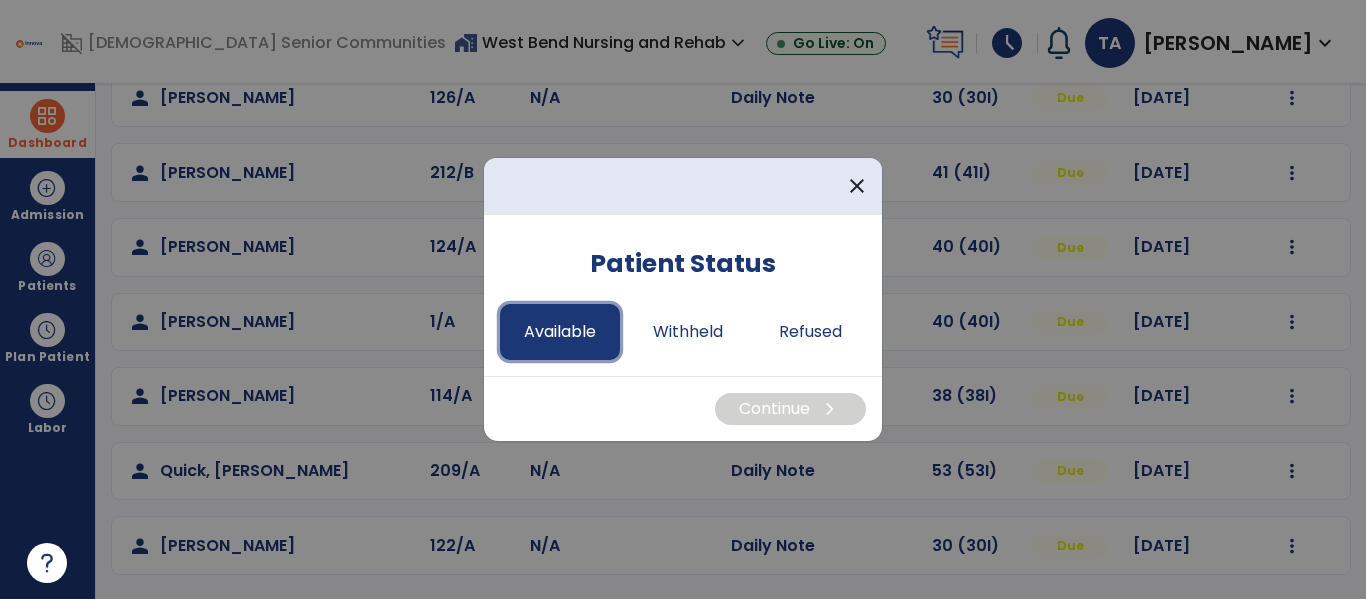 click on "Available" at bounding box center (560, 332) 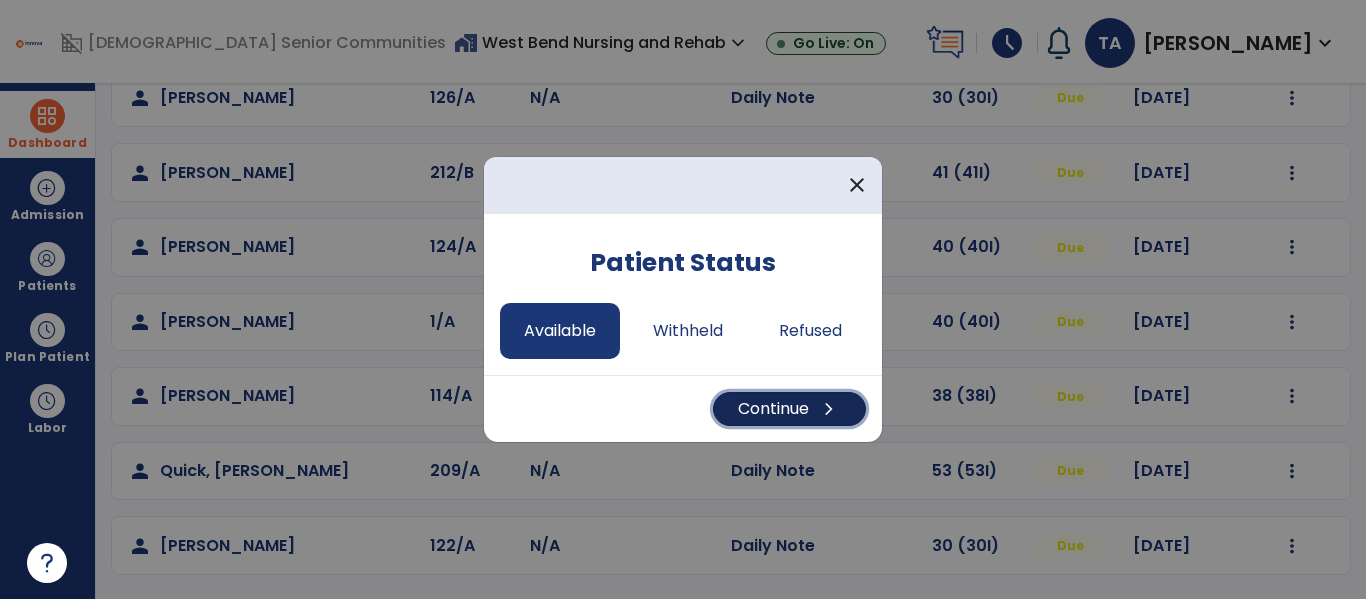 click on "Continue   chevron_right" at bounding box center [789, 409] 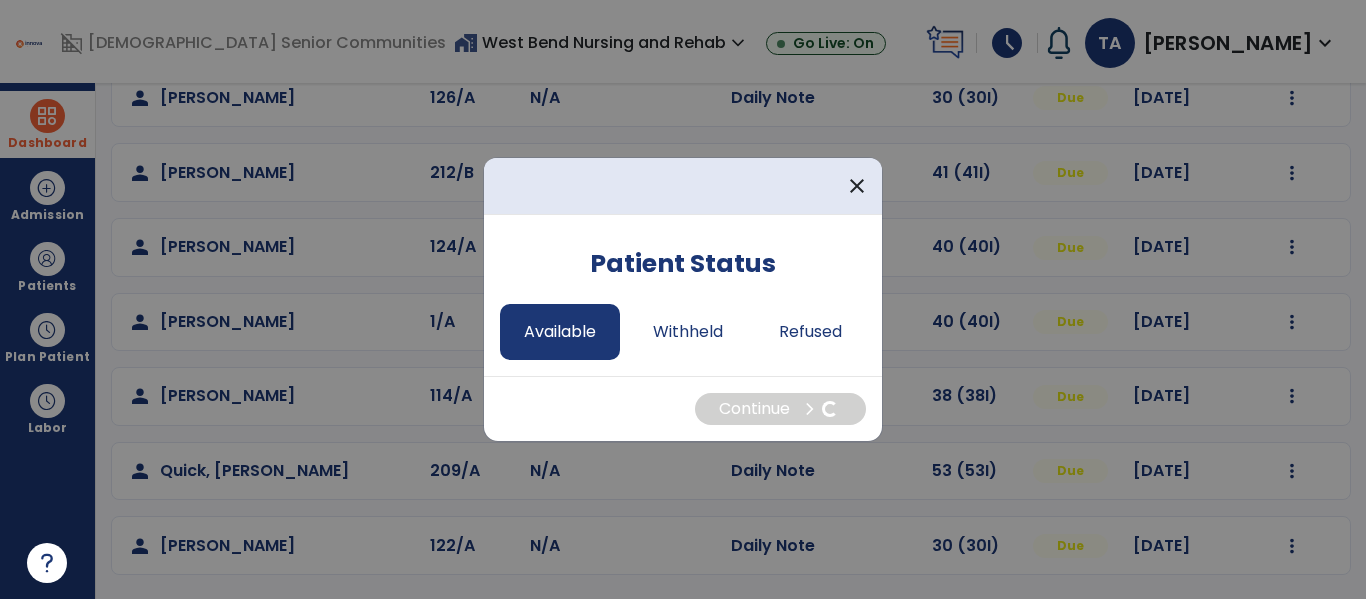 select on "*" 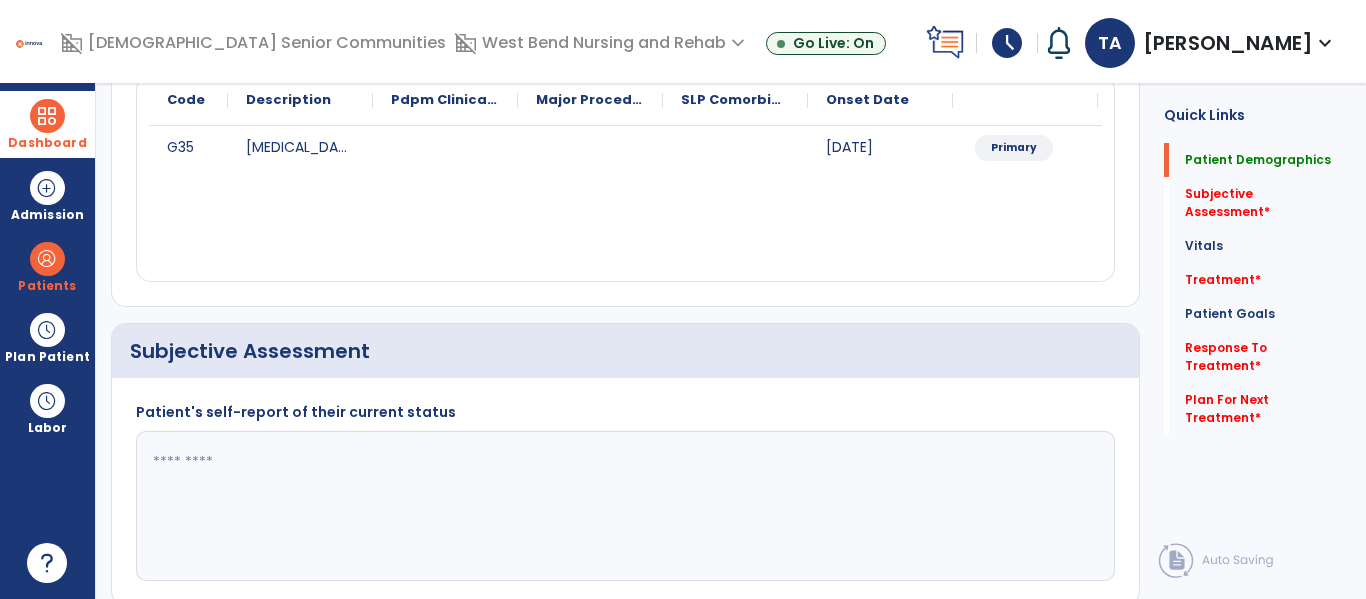 scroll, scrollTop: 0, scrollLeft: 0, axis: both 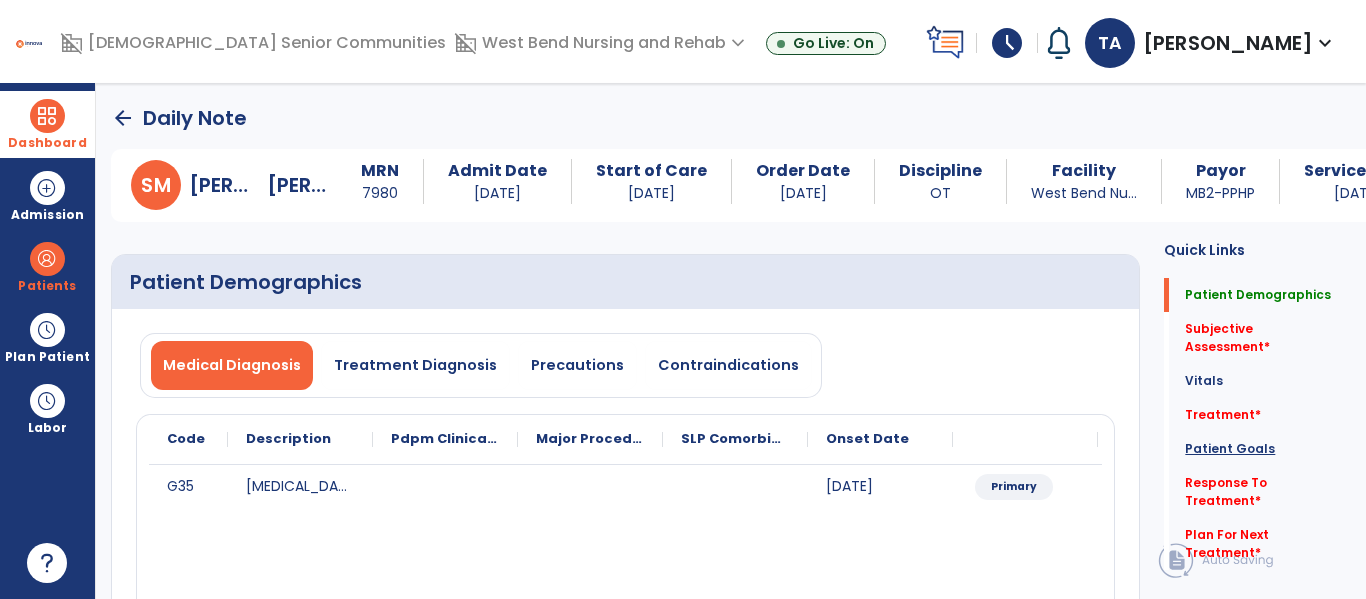 click on "Patient Goals" 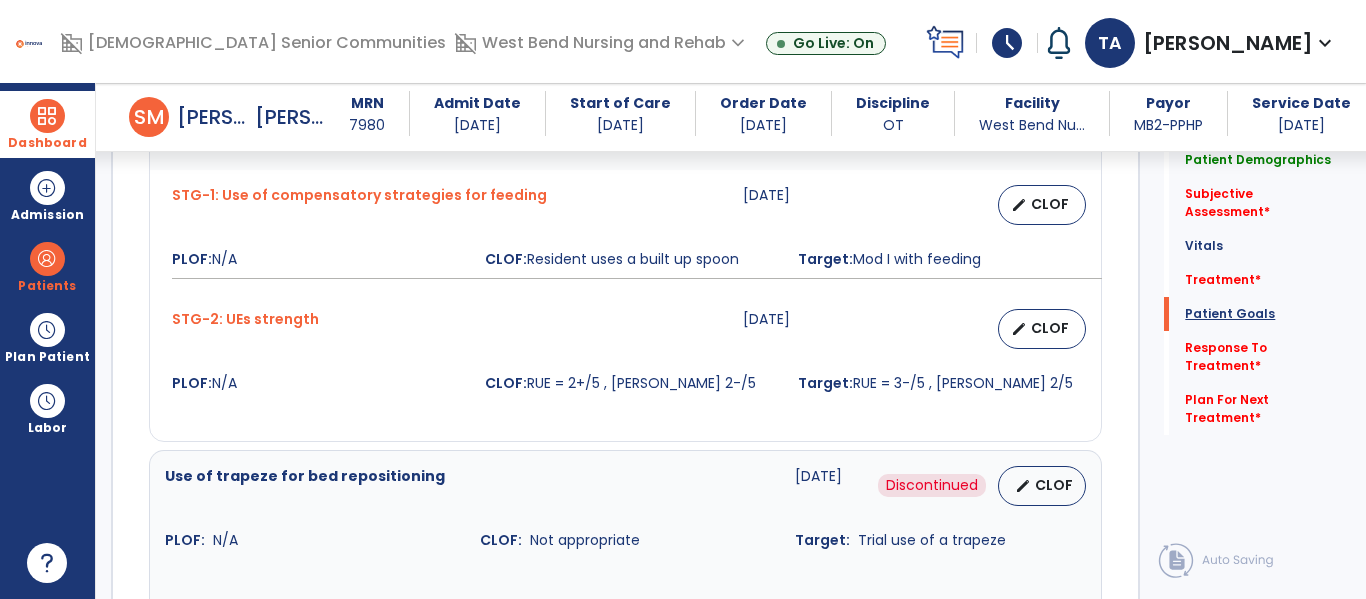 scroll, scrollTop: 1682, scrollLeft: 0, axis: vertical 